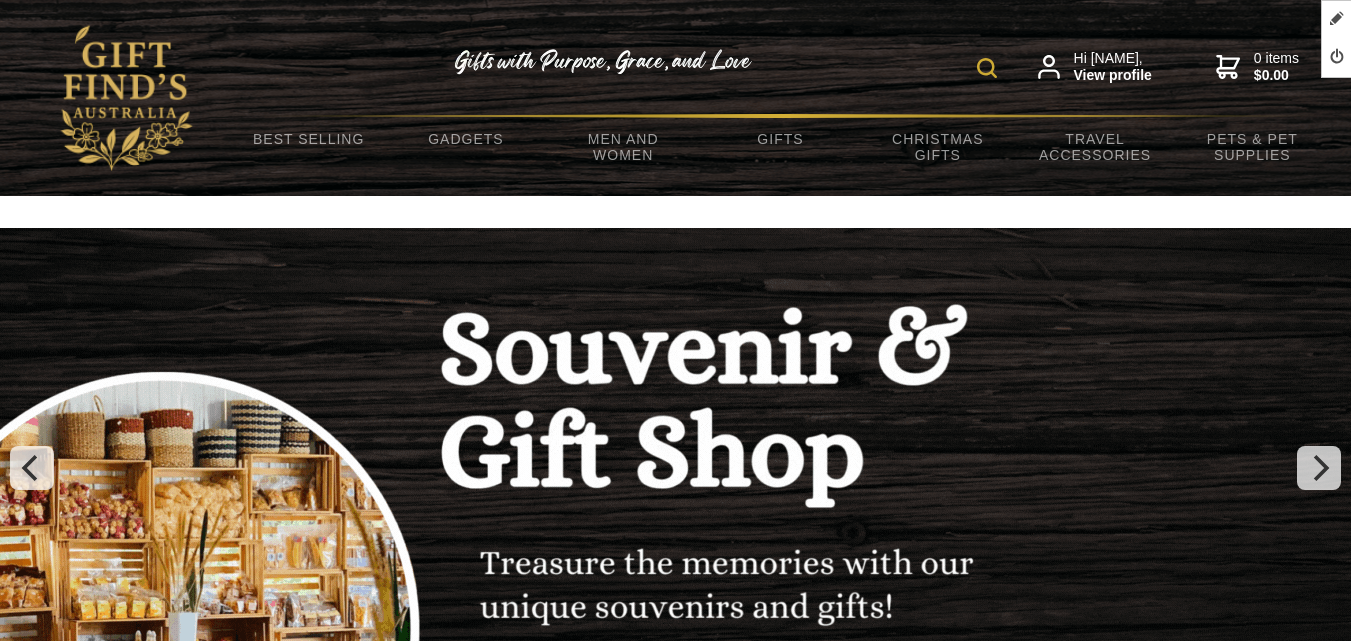 scroll, scrollTop: 300, scrollLeft: 0, axis: vertical 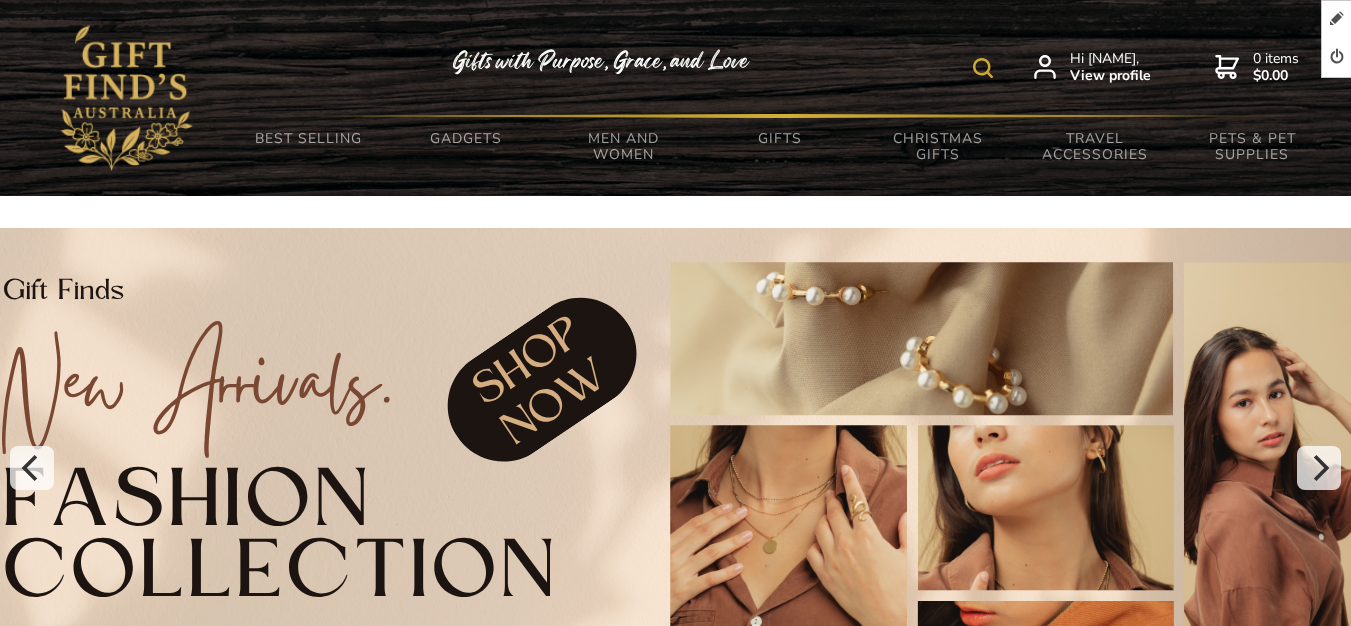 click at bounding box center [125, 102] 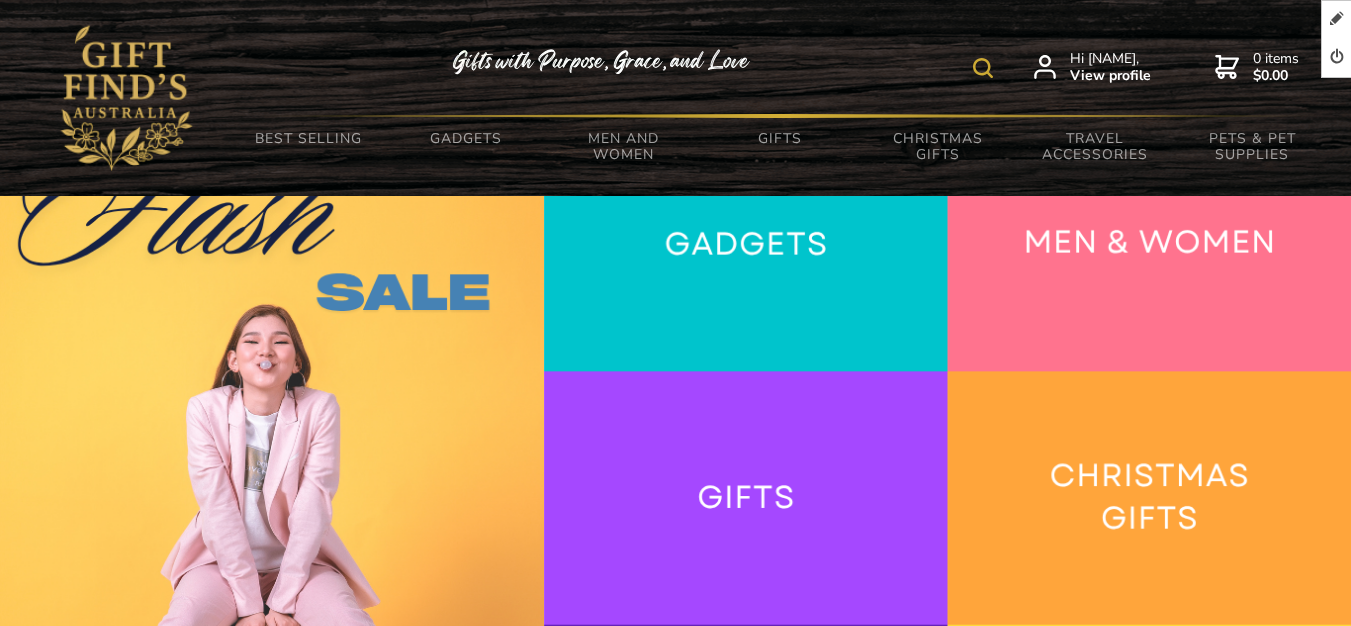 scroll, scrollTop: 0, scrollLeft: 0, axis: both 